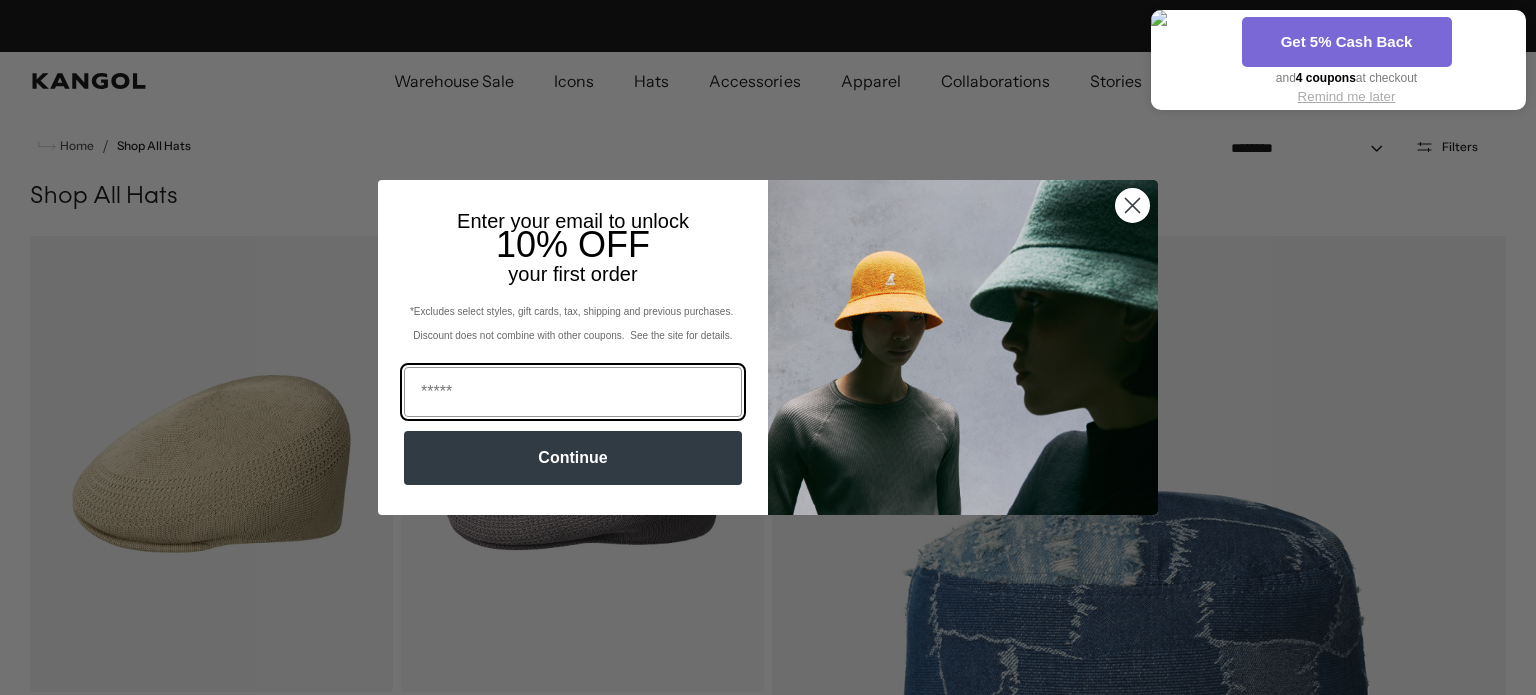 scroll, scrollTop: 504, scrollLeft: 0, axis: vertical 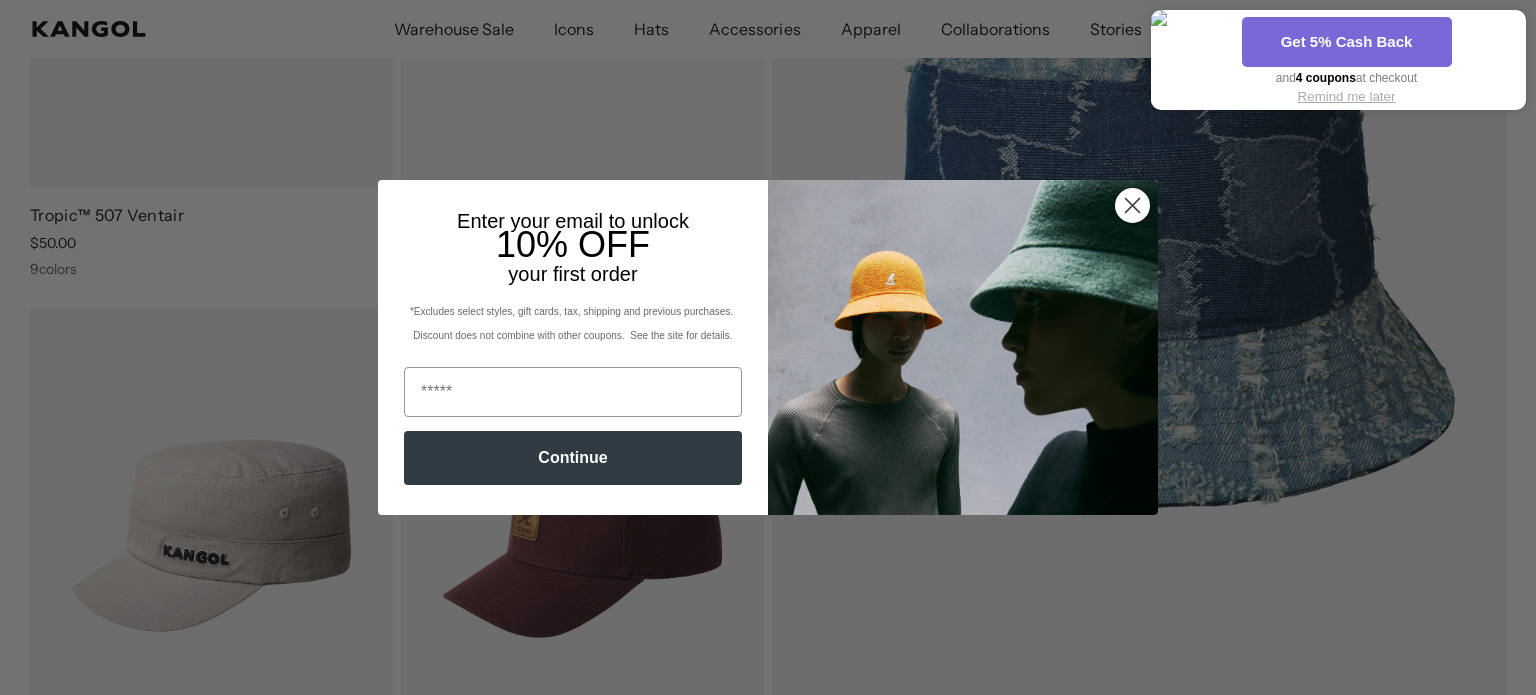 click at bounding box center (1511, 27) 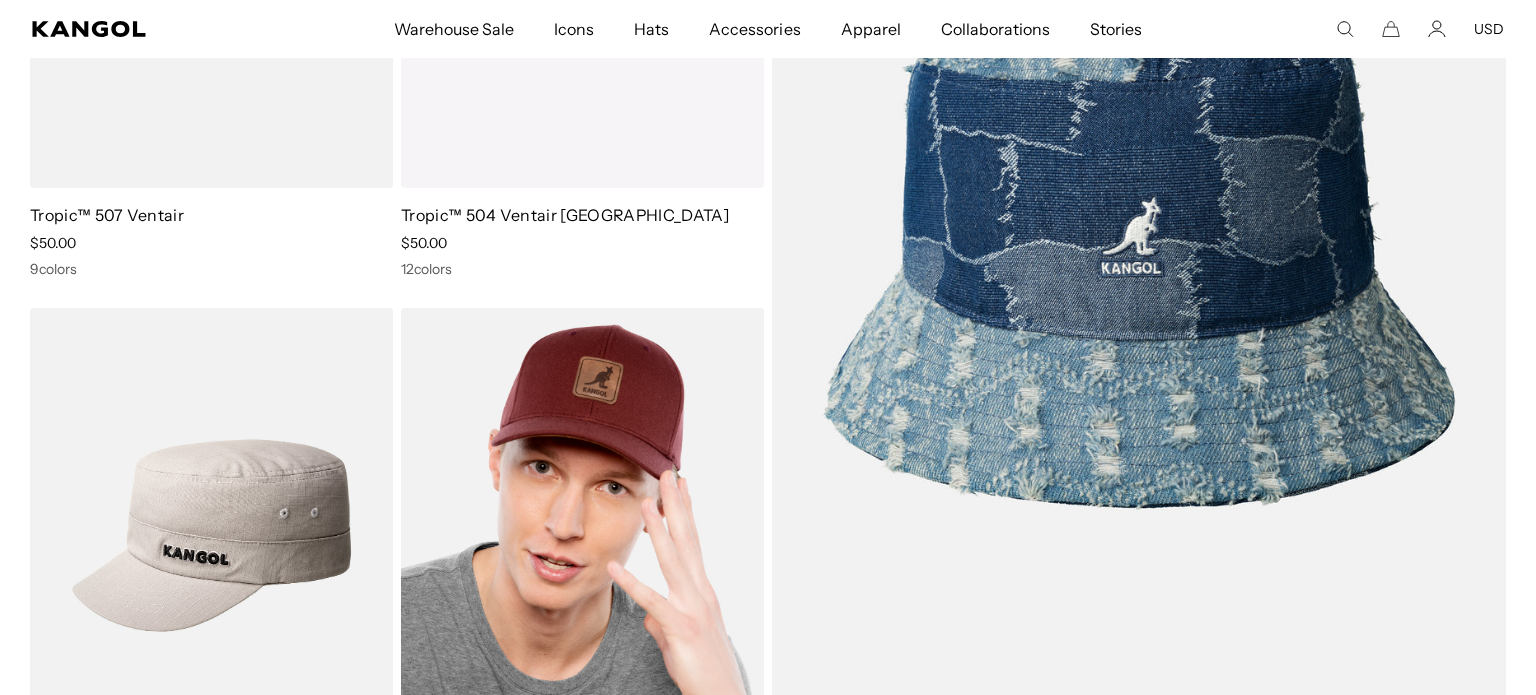 scroll, scrollTop: 0, scrollLeft: 412, axis: horizontal 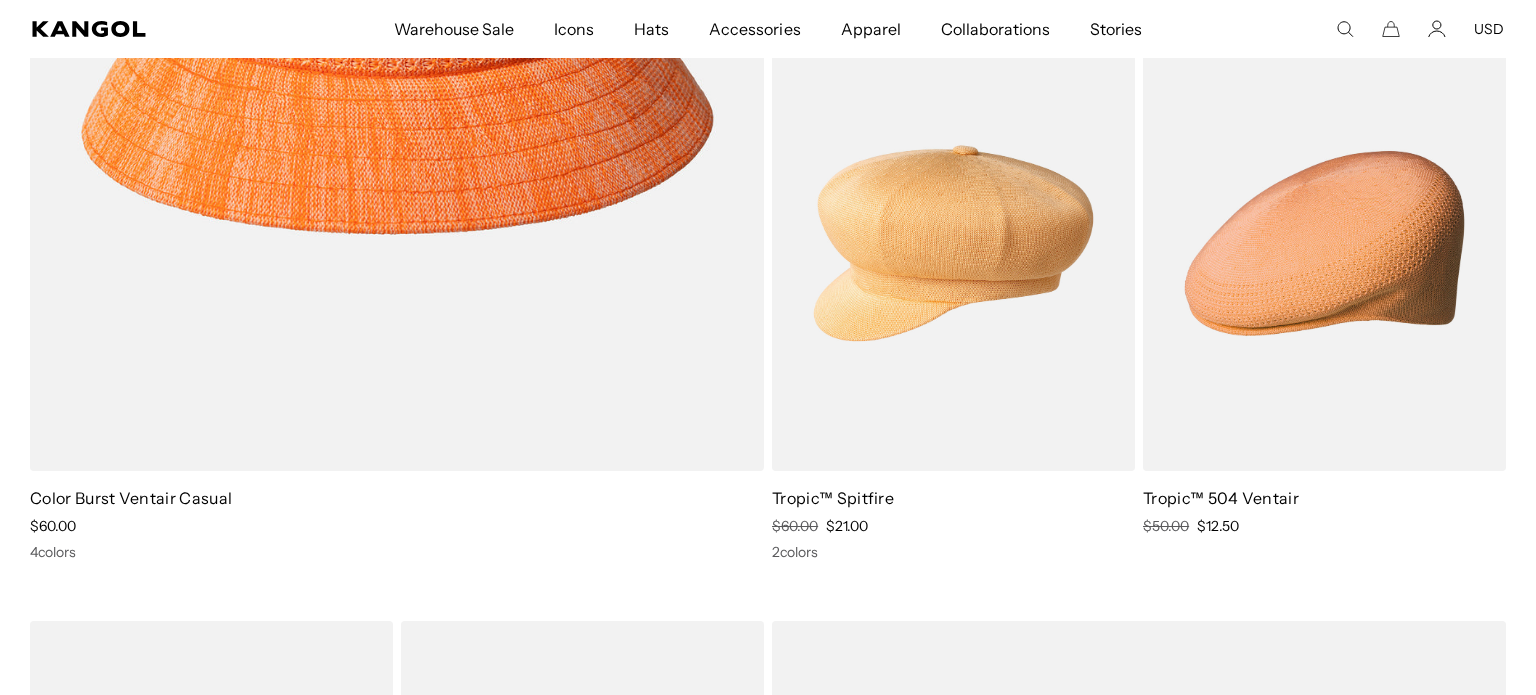 click at bounding box center [953, 244] 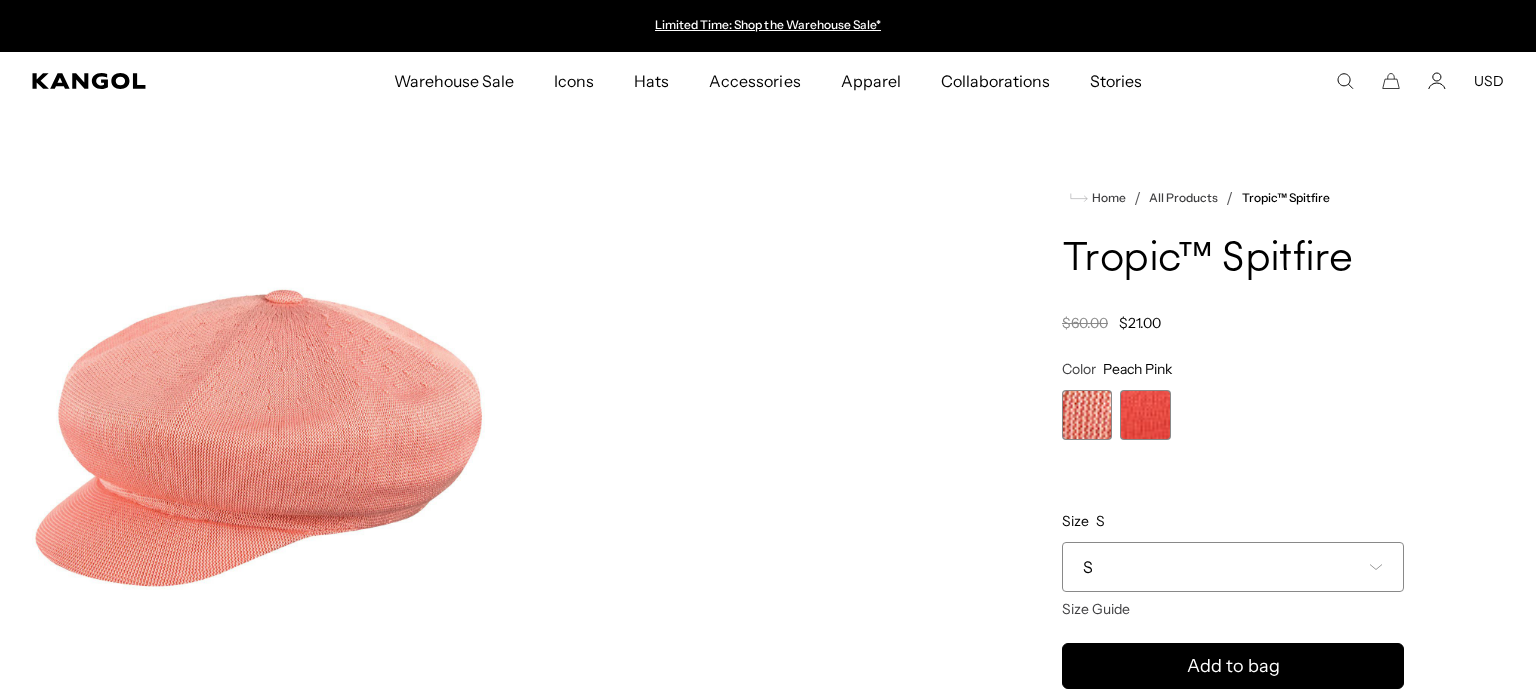 scroll, scrollTop: 0, scrollLeft: 0, axis: both 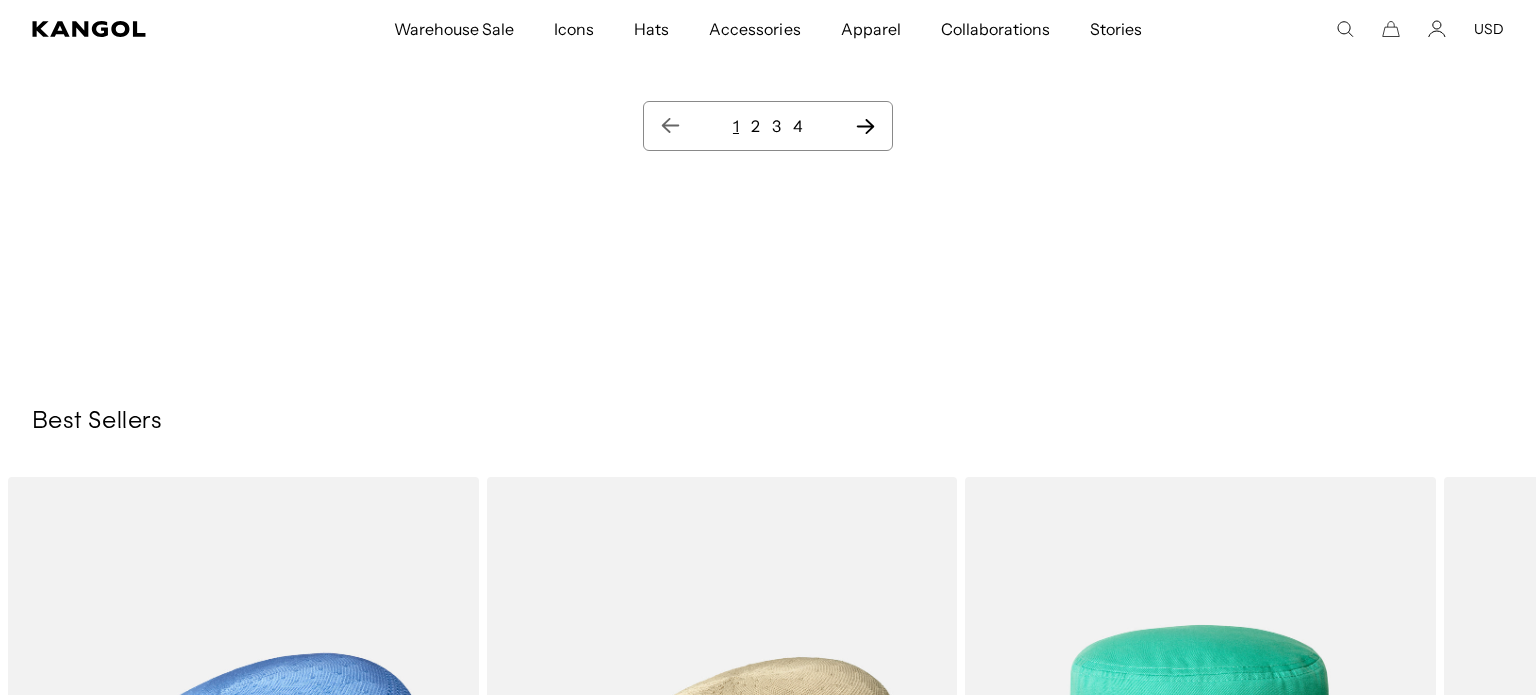 click 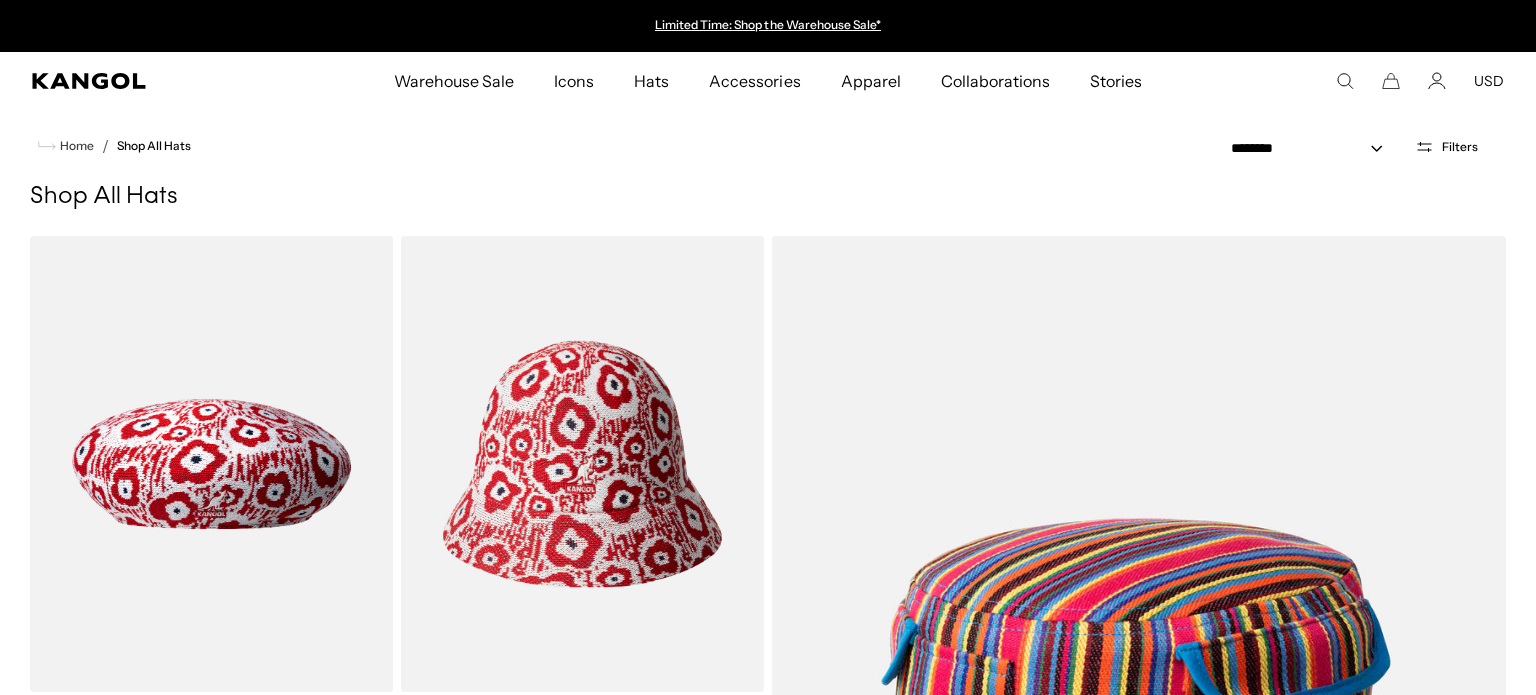 click 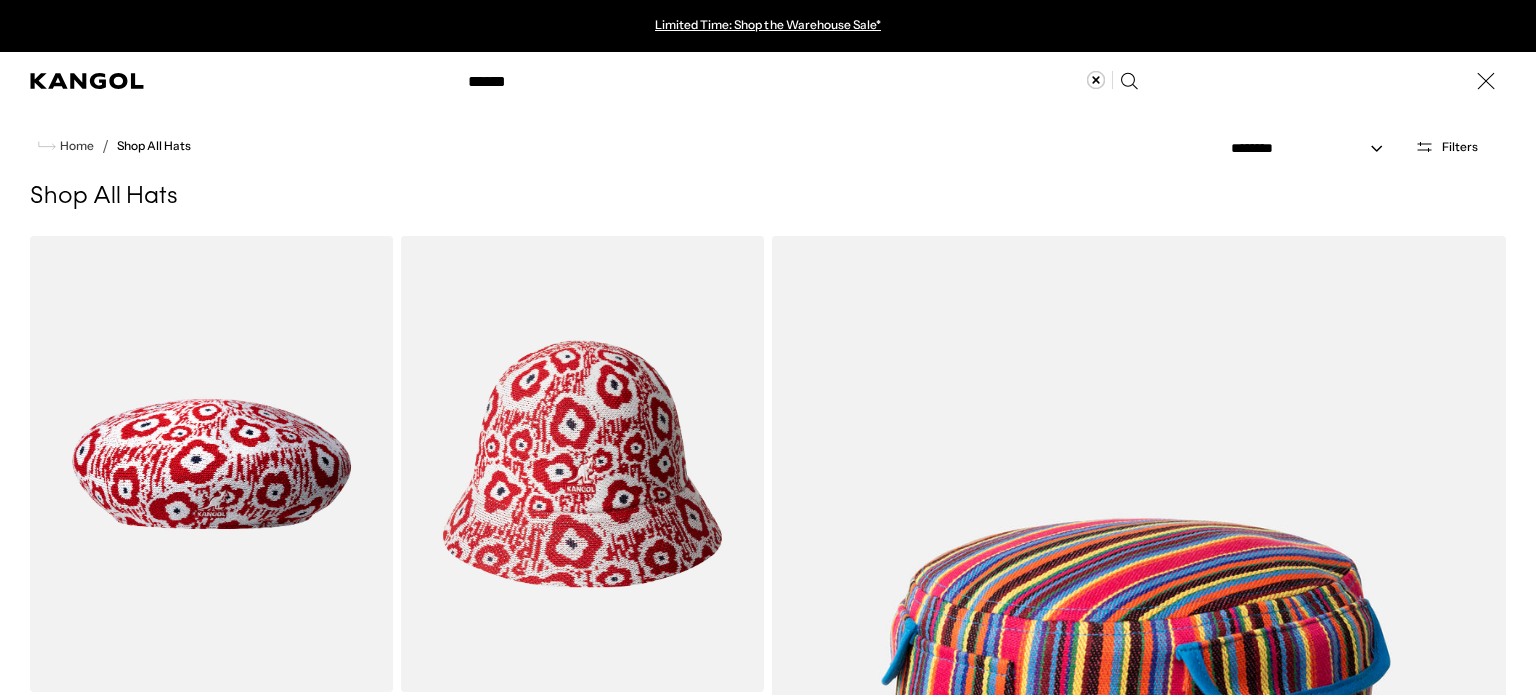 type on "******" 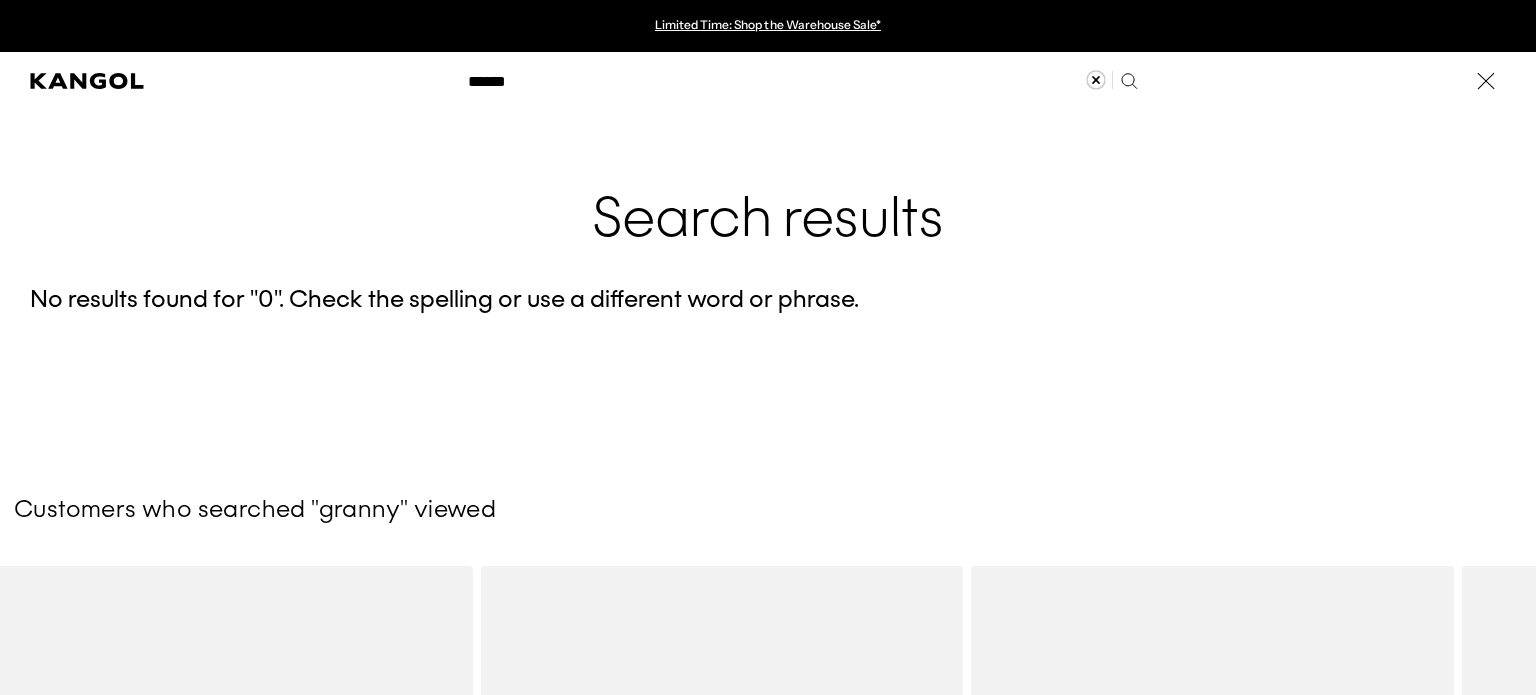 click 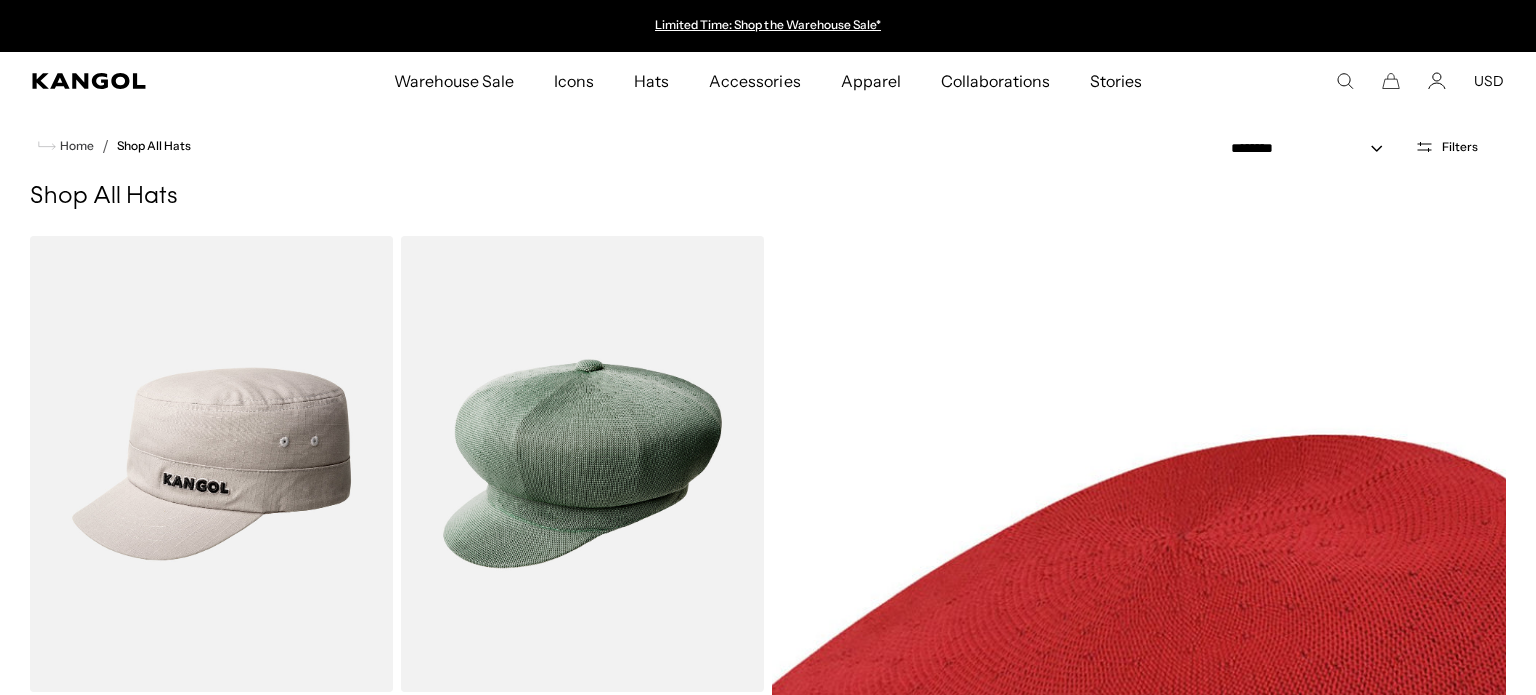 scroll, scrollTop: 688, scrollLeft: 0, axis: vertical 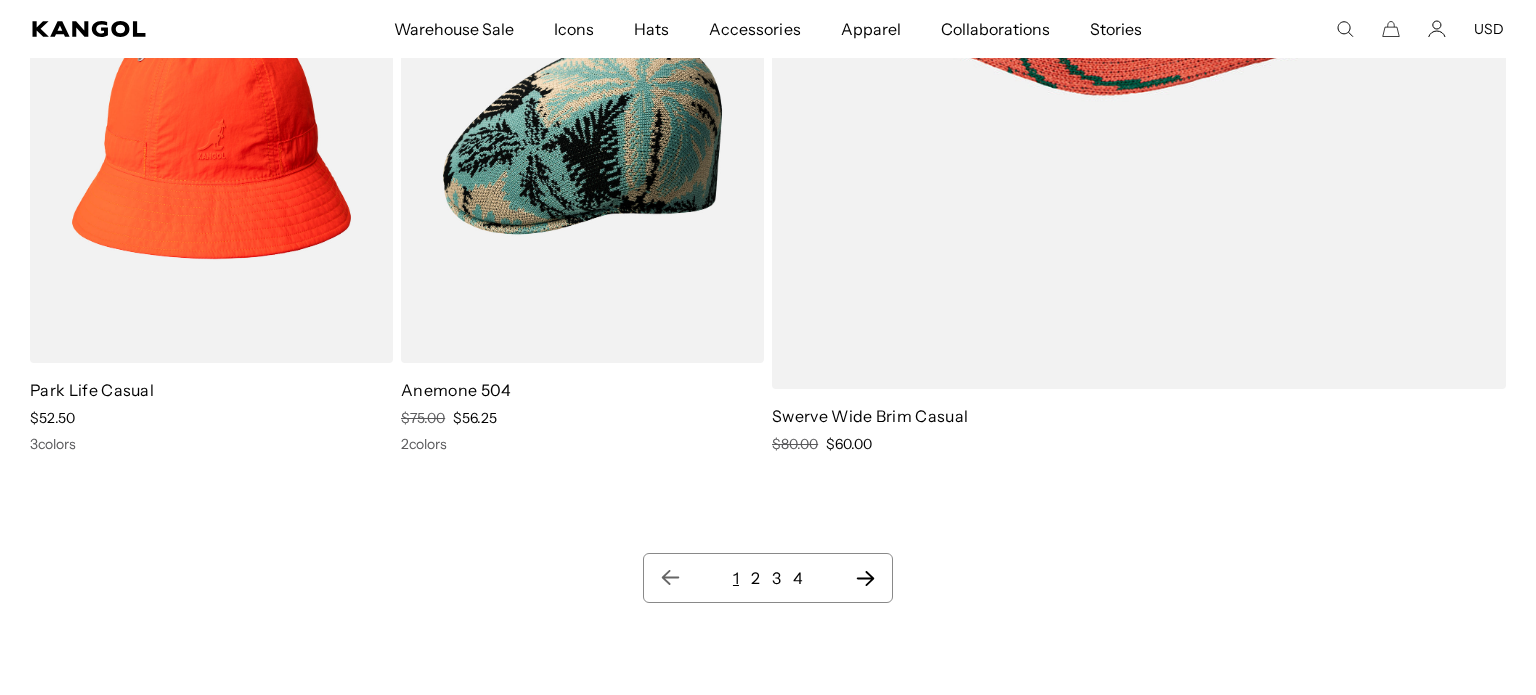 click on "2" at bounding box center [755, 578] 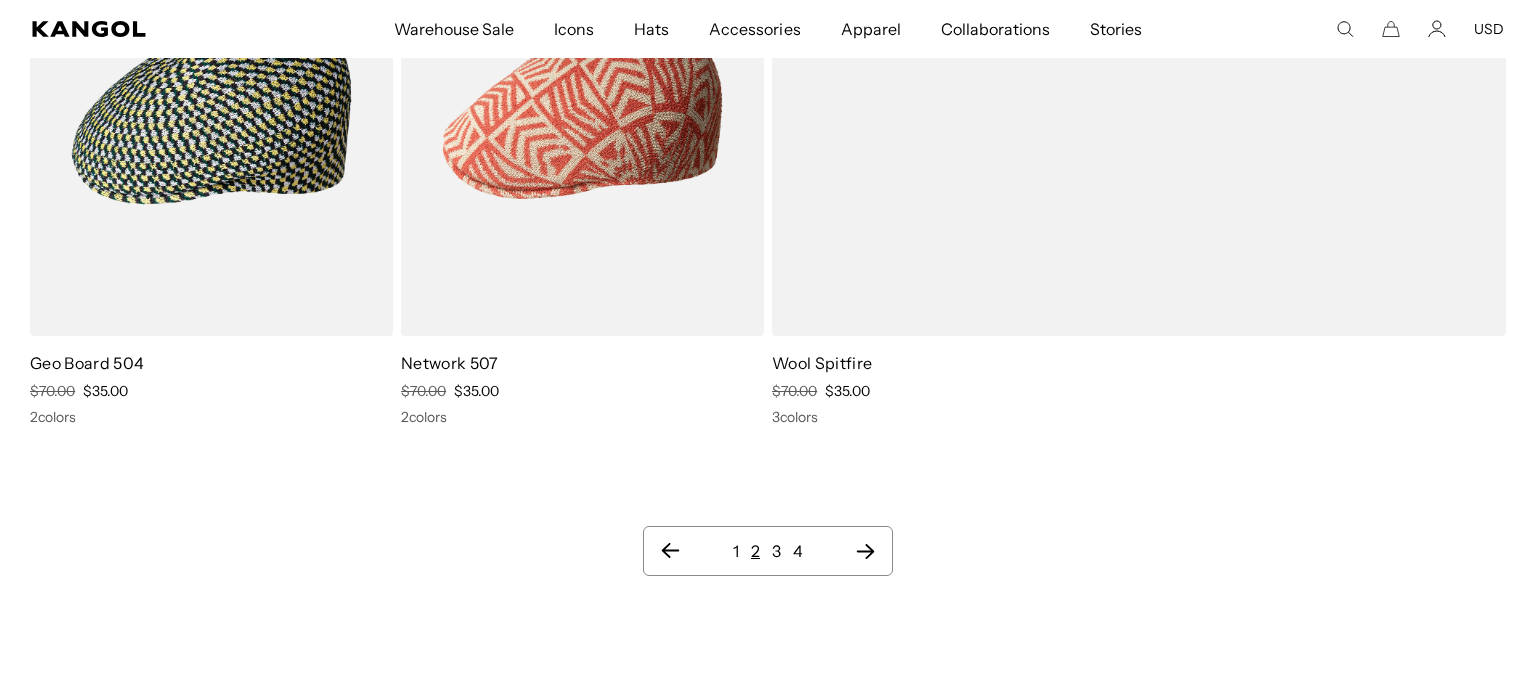 click on "3" at bounding box center (776, 551) 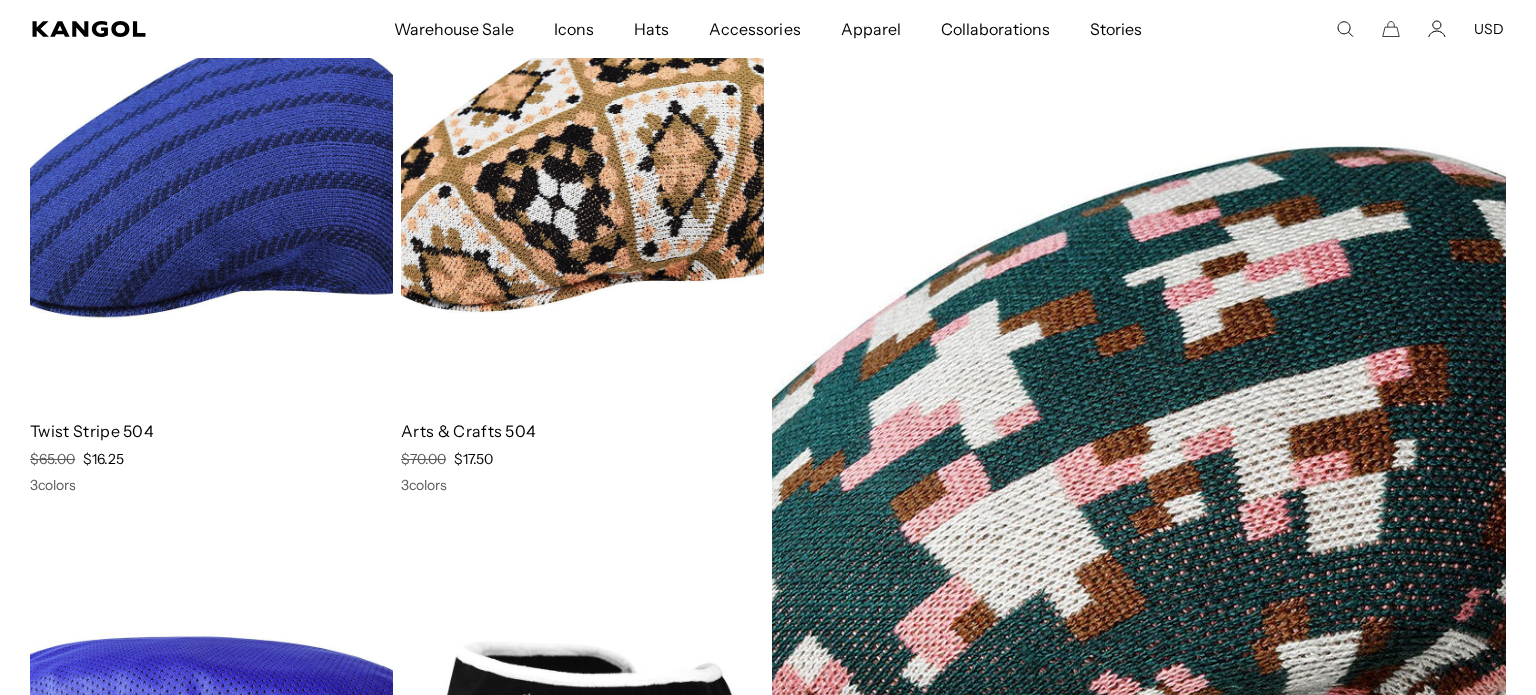 click at bounding box center (582, 176) 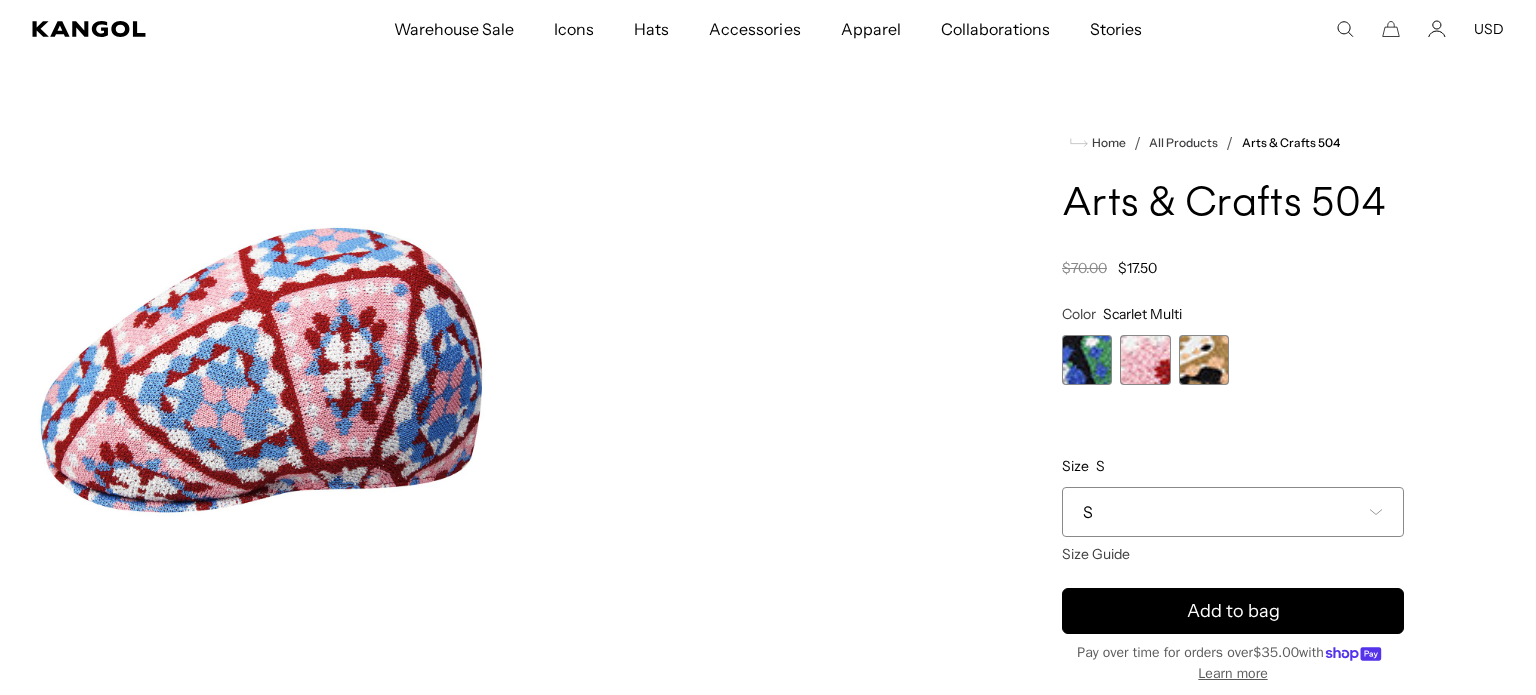 scroll, scrollTop: 55, scrollLeft: 0, axis: vertical 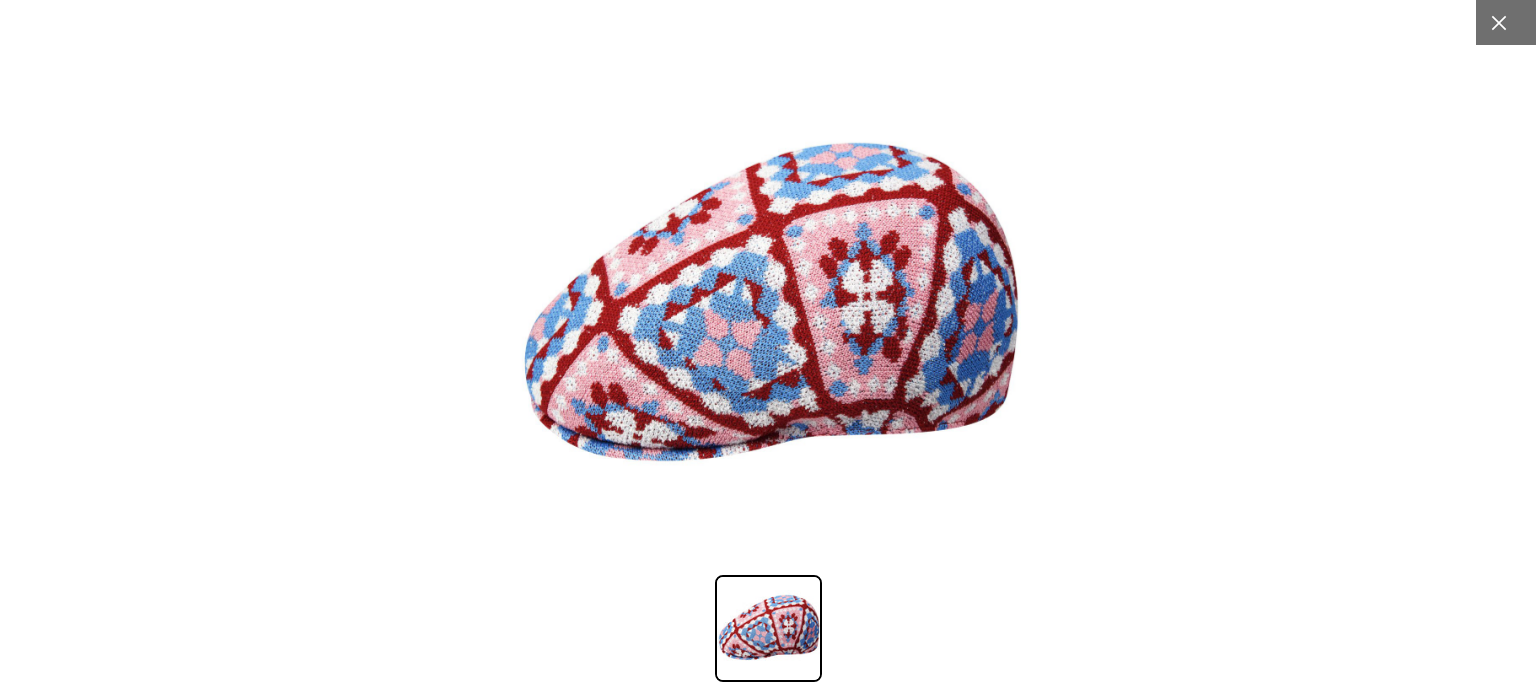 click 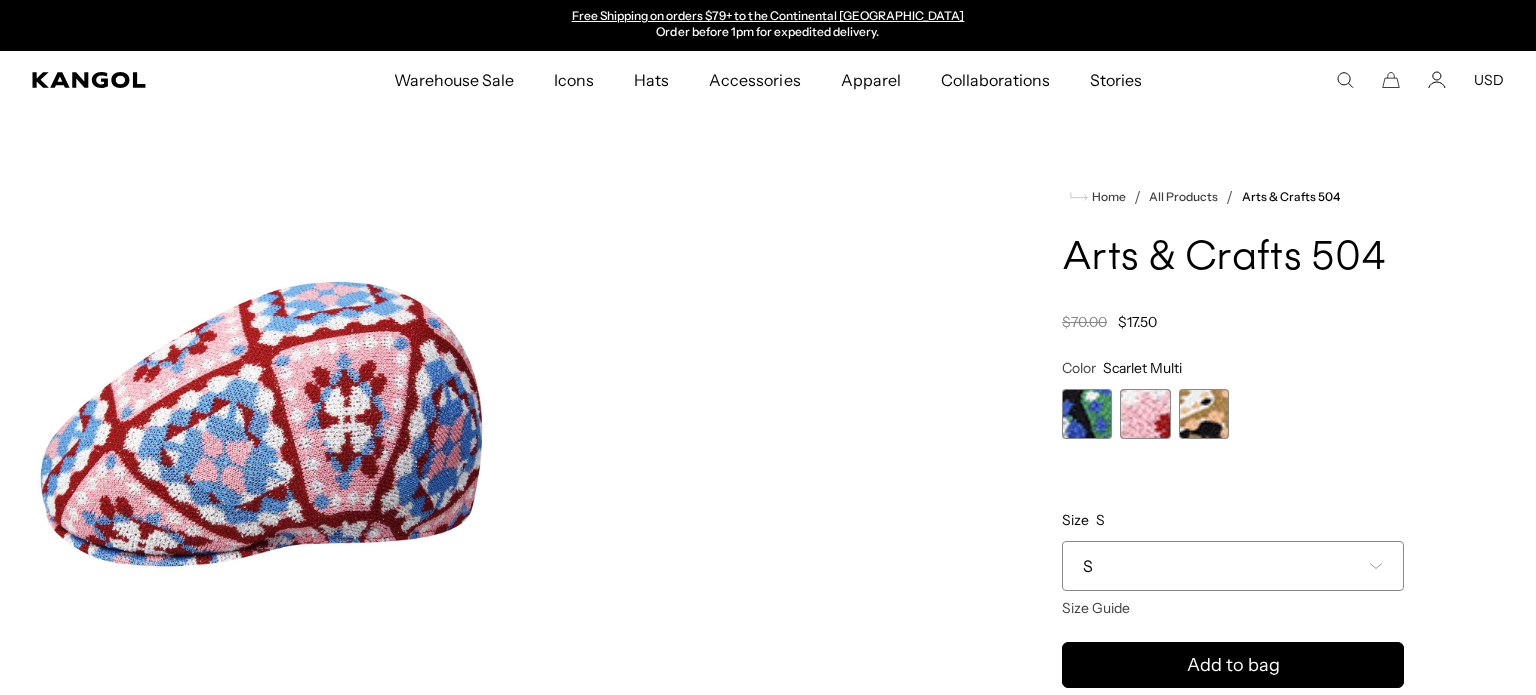 scroll, scrollTop: 0, scrollLeft: 0, axis: both 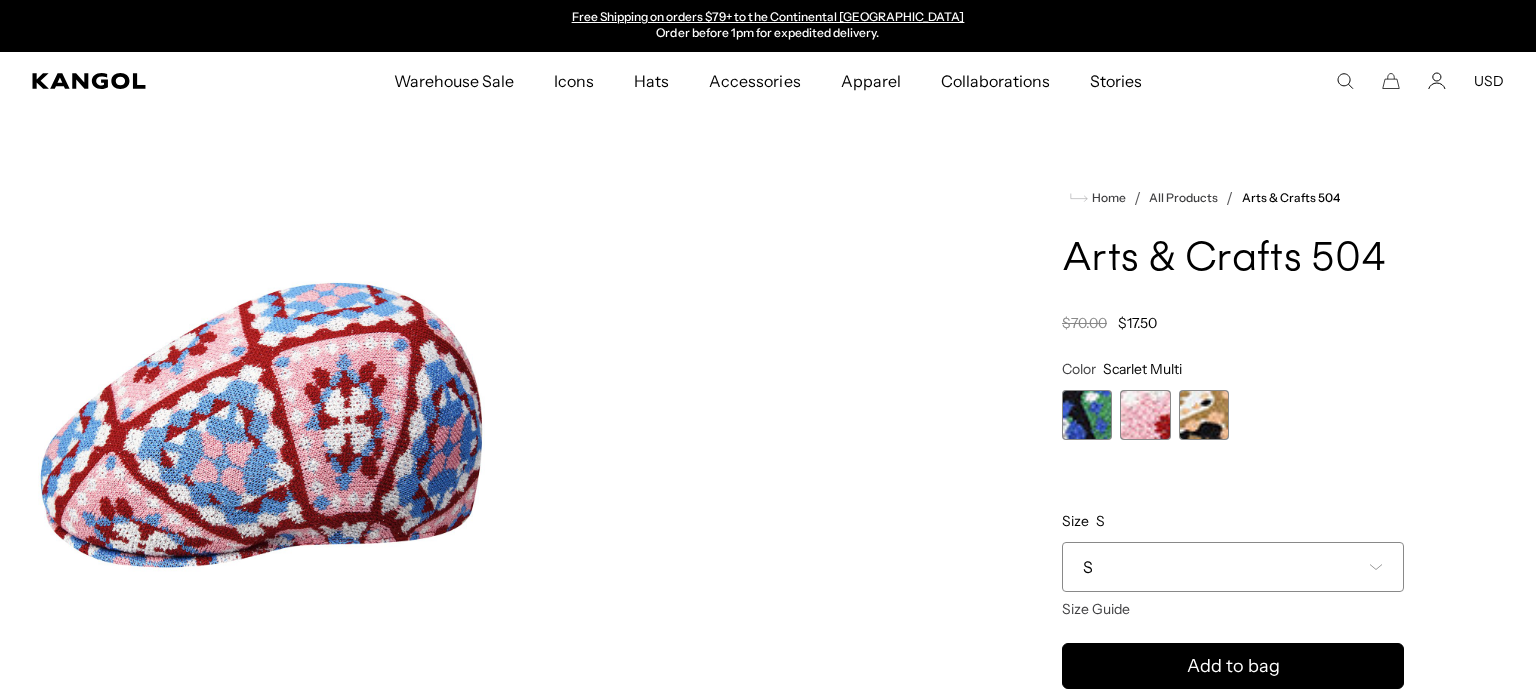 click at bounding box center [489, 429] 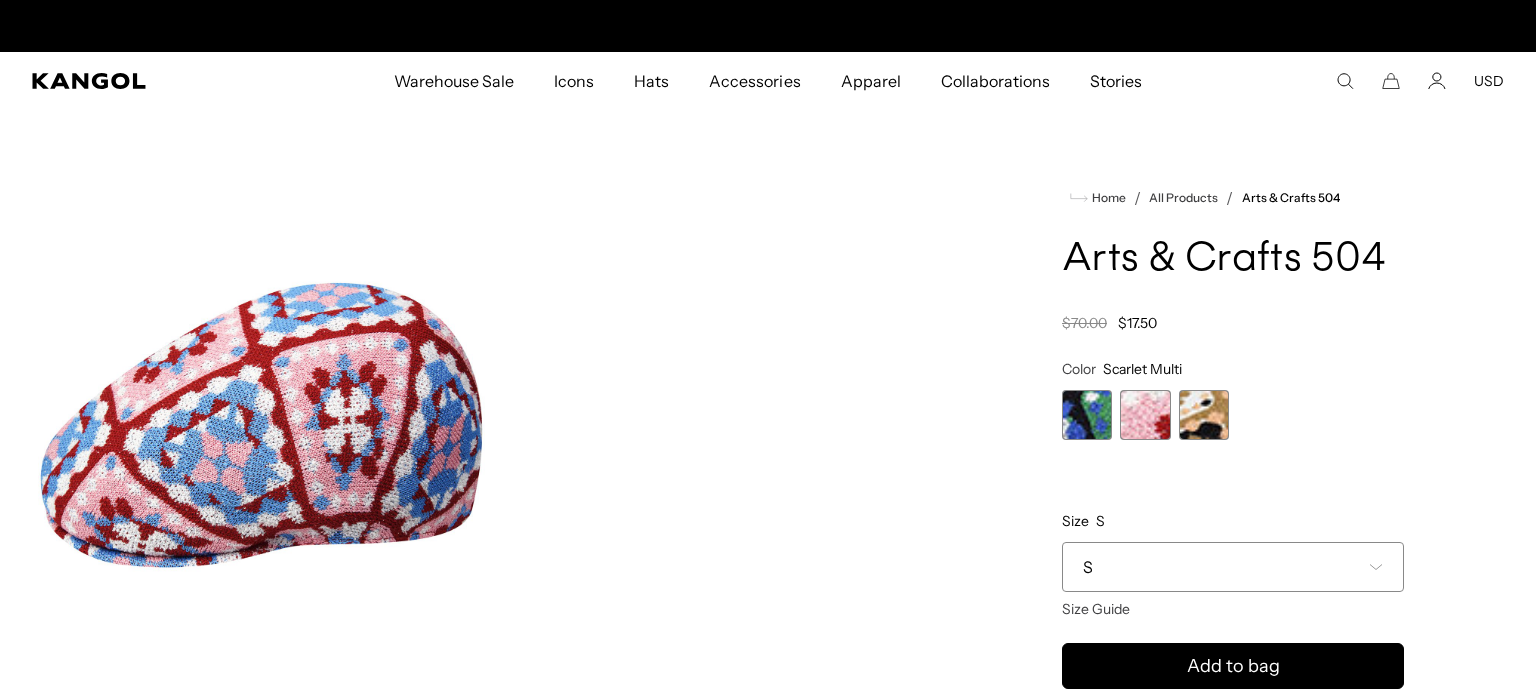 scroll, scrollTop: 0, scrollLeft: 0, axis: both 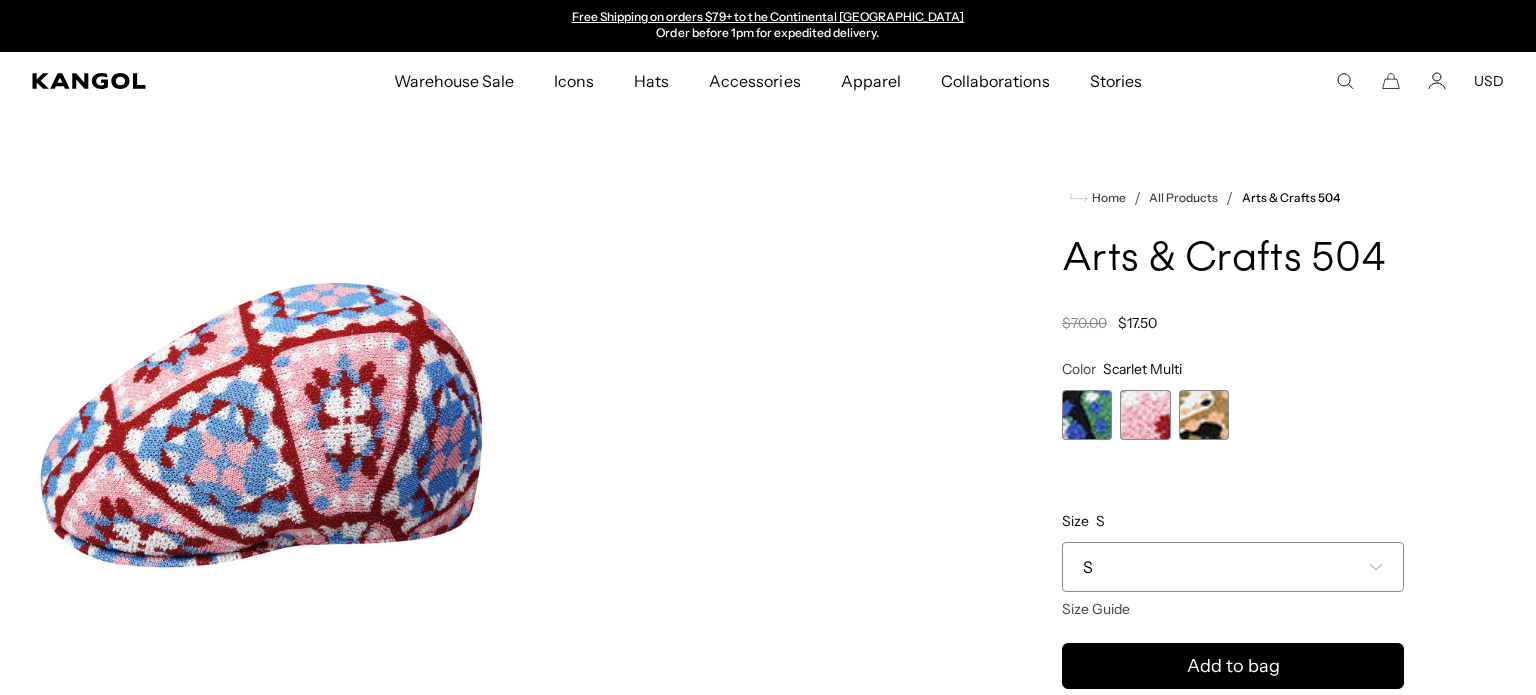 click at bounding box center [489, 429] 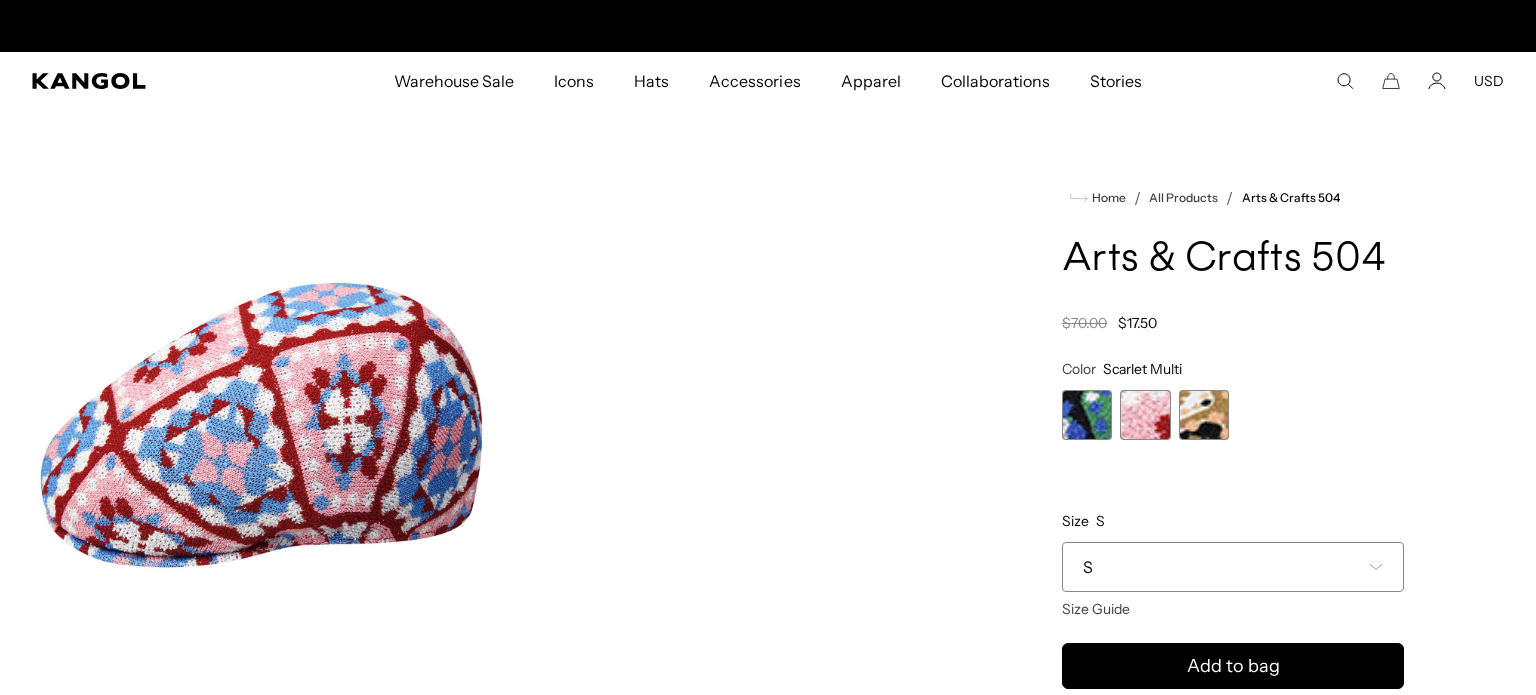 scroll, scrollTop: 0, scrollLeft: 412, axis: horizontal 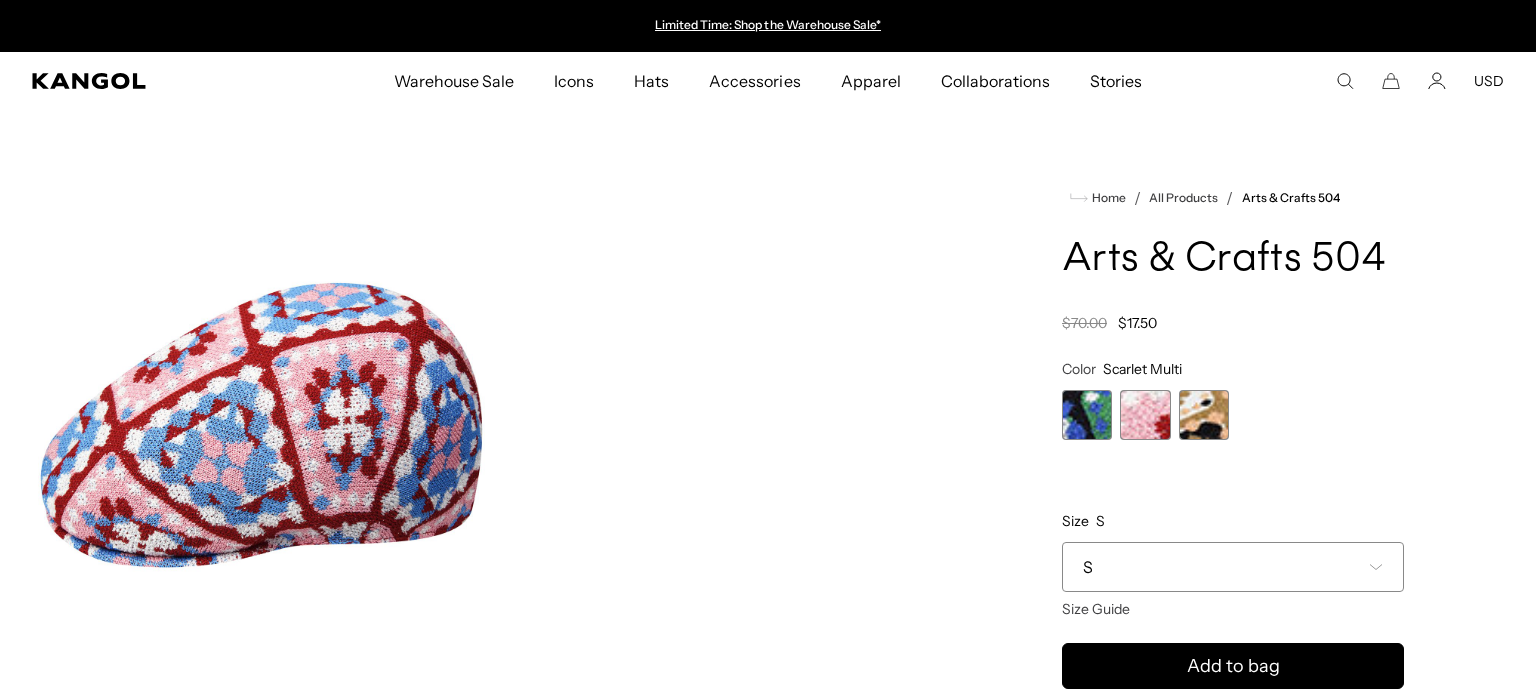 click at bounding box center [258, 429] 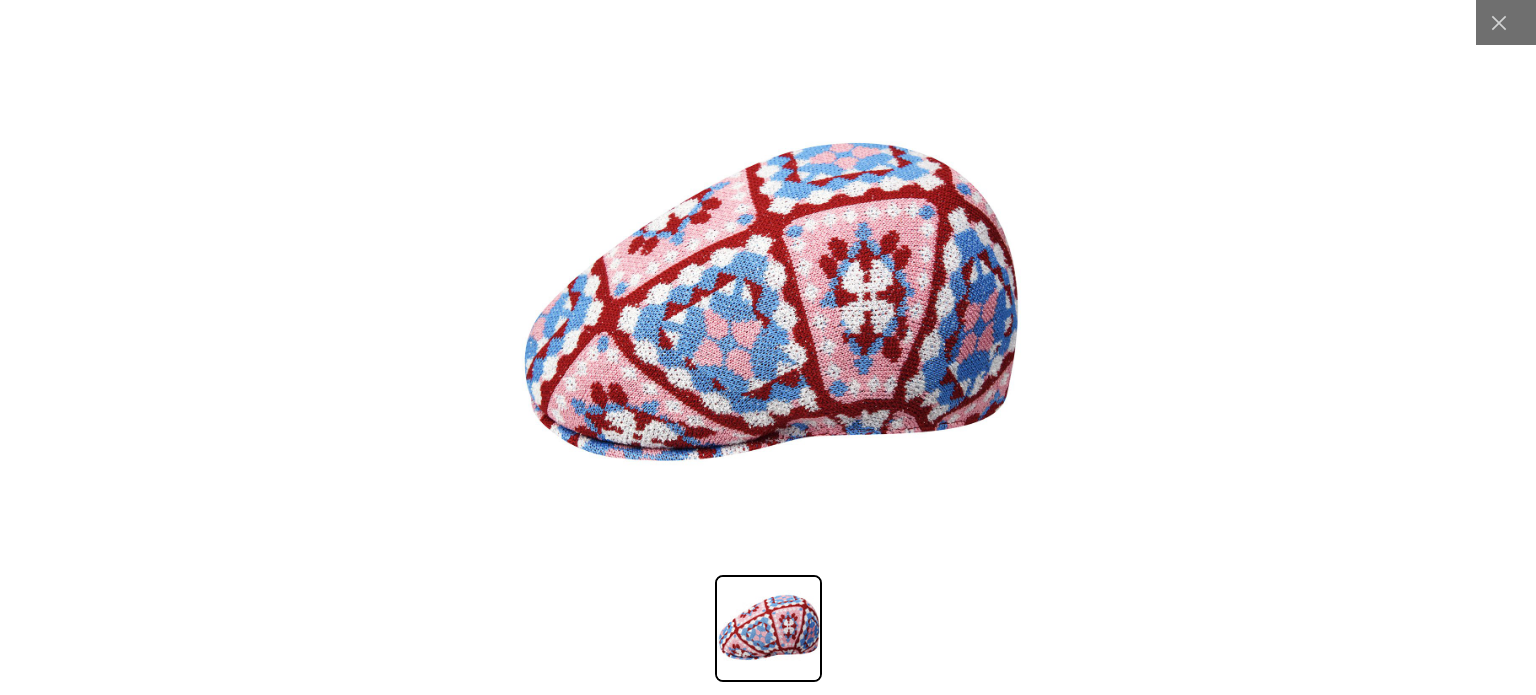 scroll, scrollTop: 0, scrollLeft: 412, axis: horizontal 